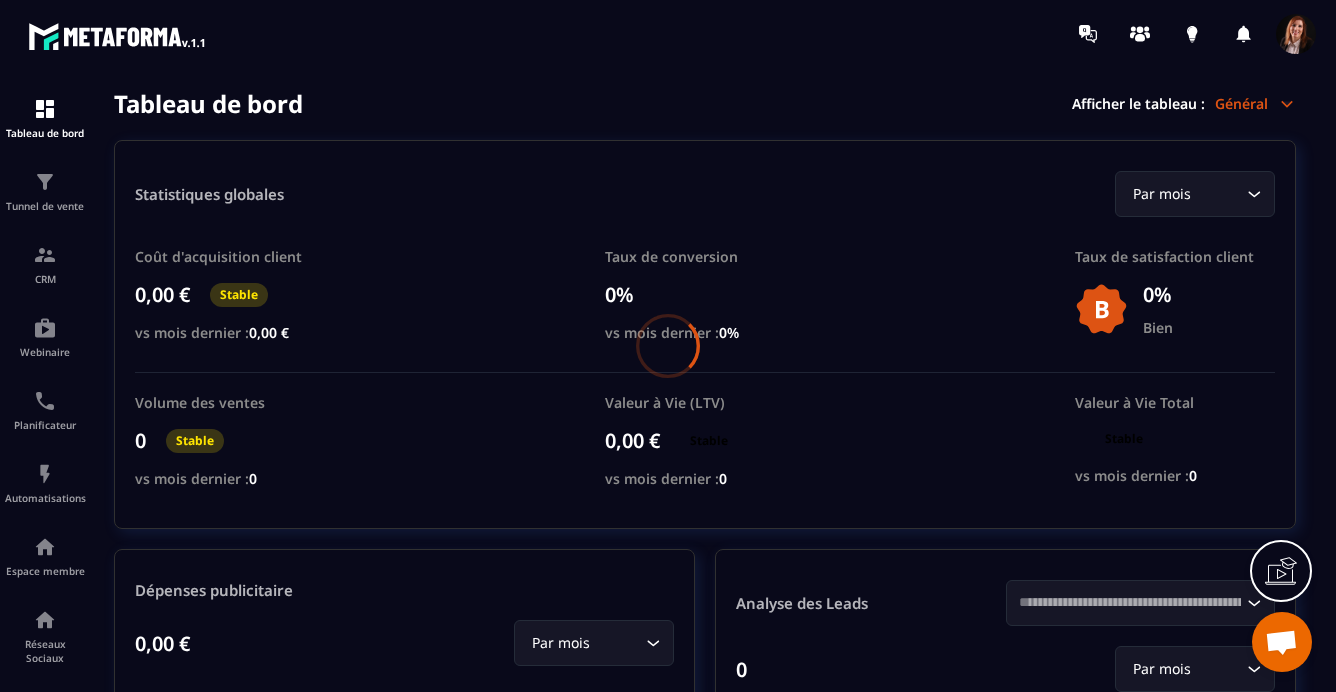 scroll, scrollTop: 0, scrollLeft: 0, axis: both 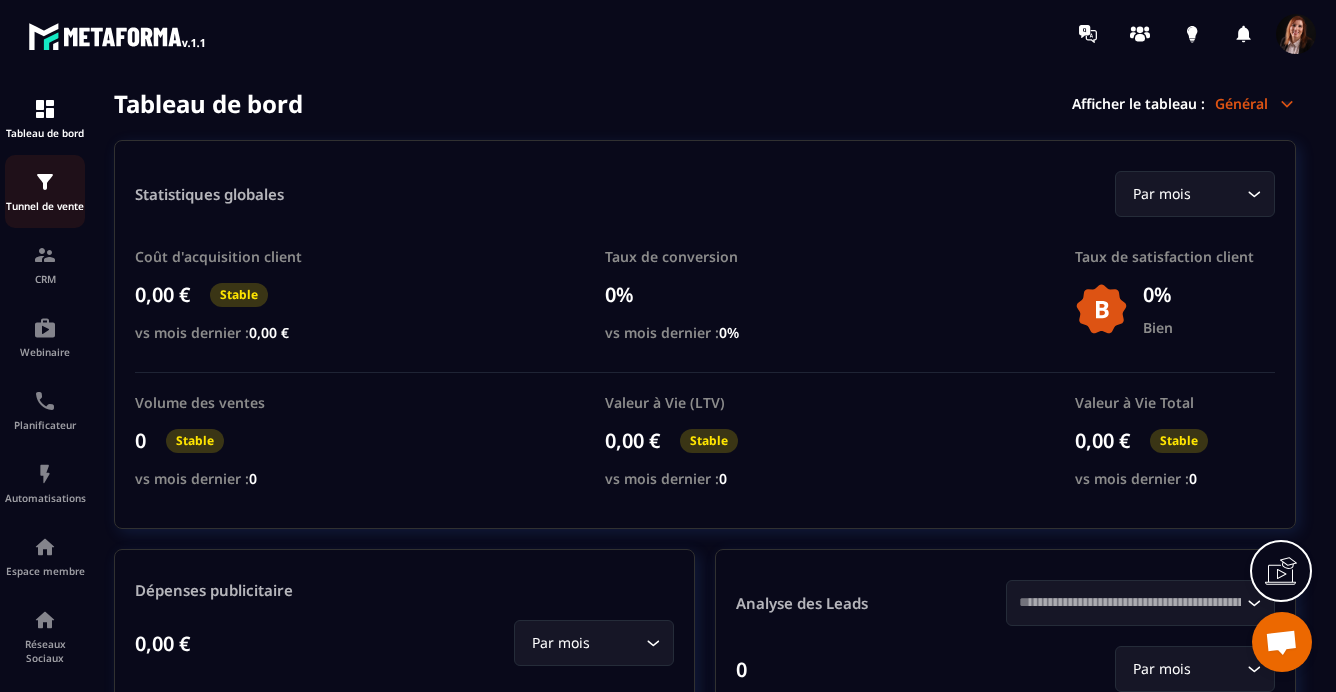 click at bounding box center [45, 182] 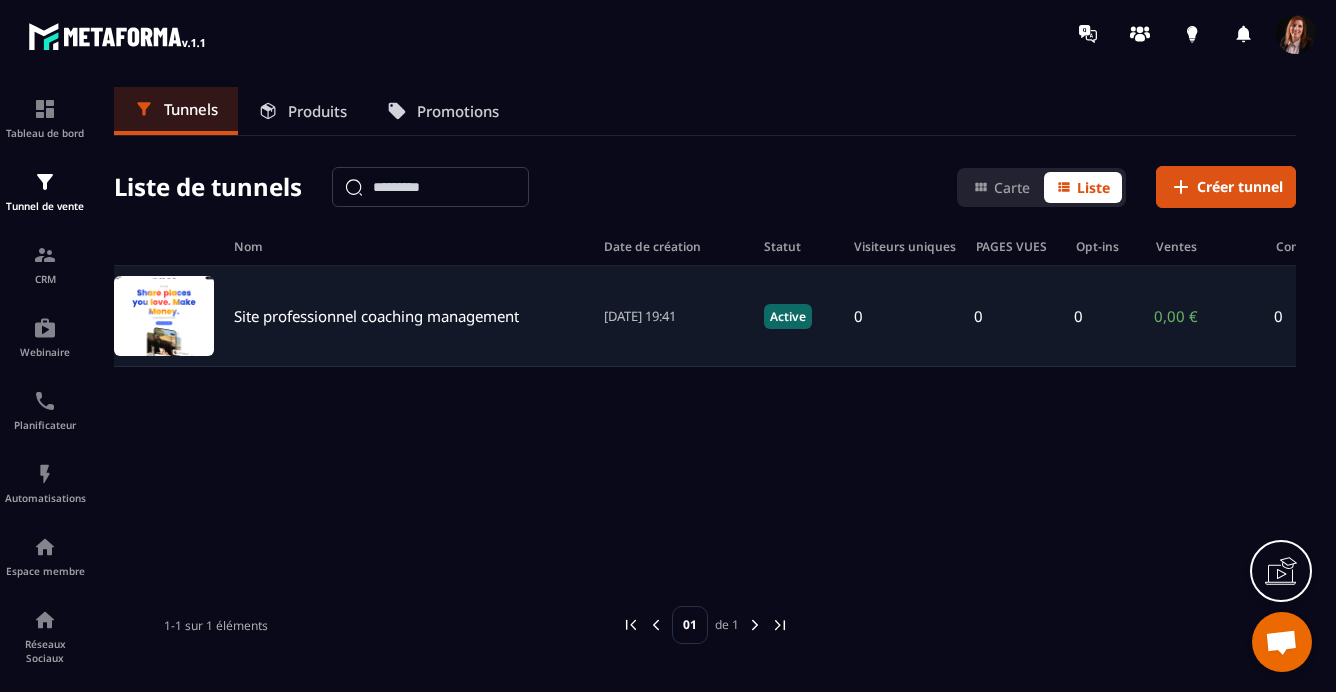 scroll, scrollTop: 0, scrollLeft: 132, axis: horizontal 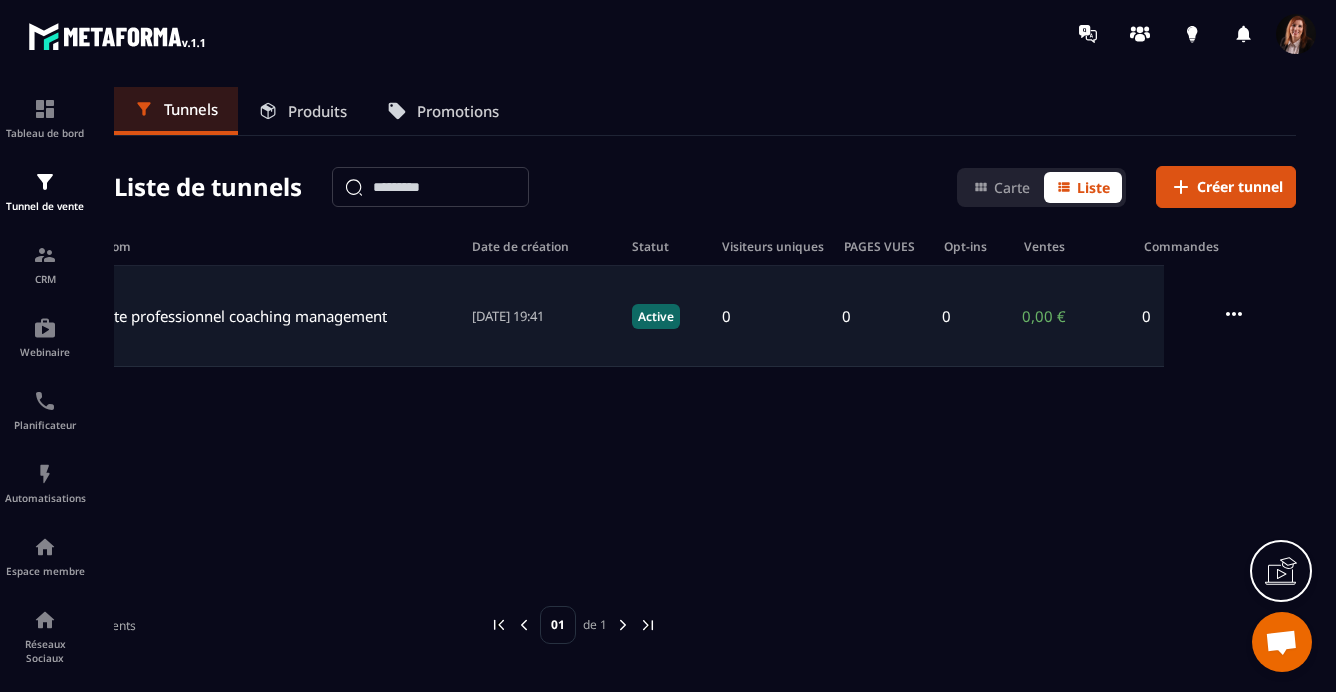 click 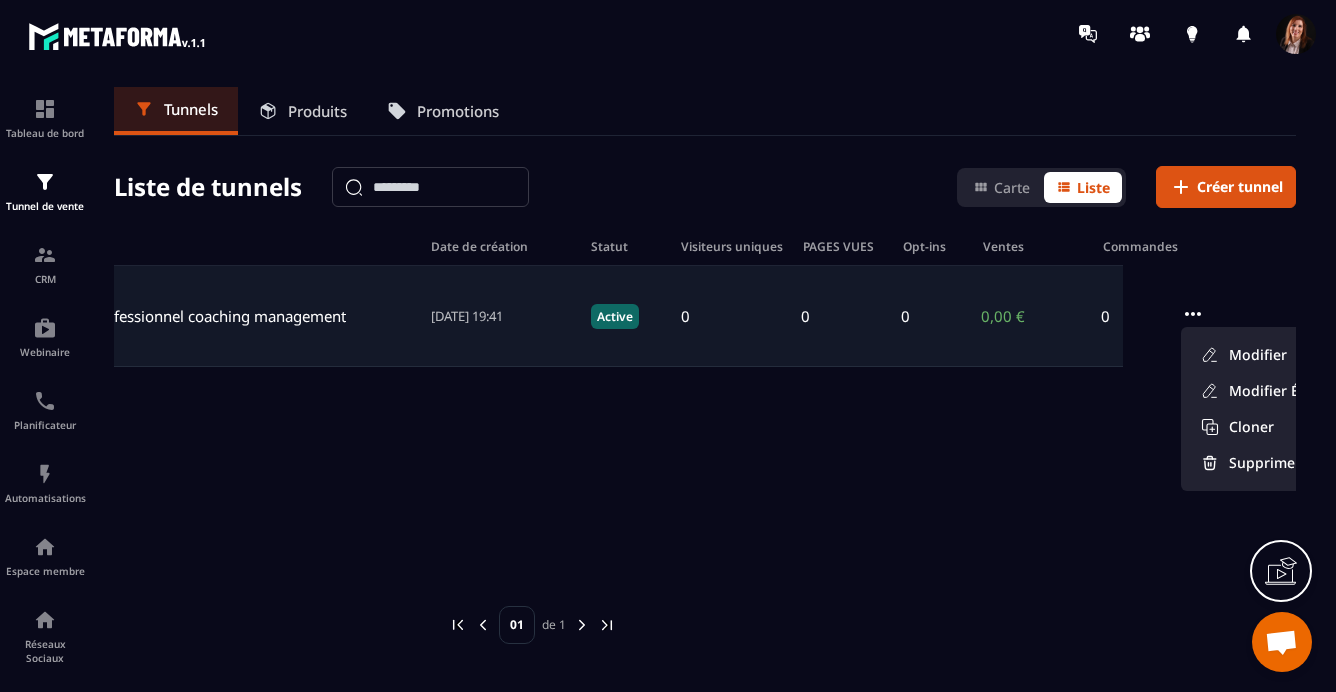 scroll, scrollTop: 0, scrollLeft: 231, axis: horizontal 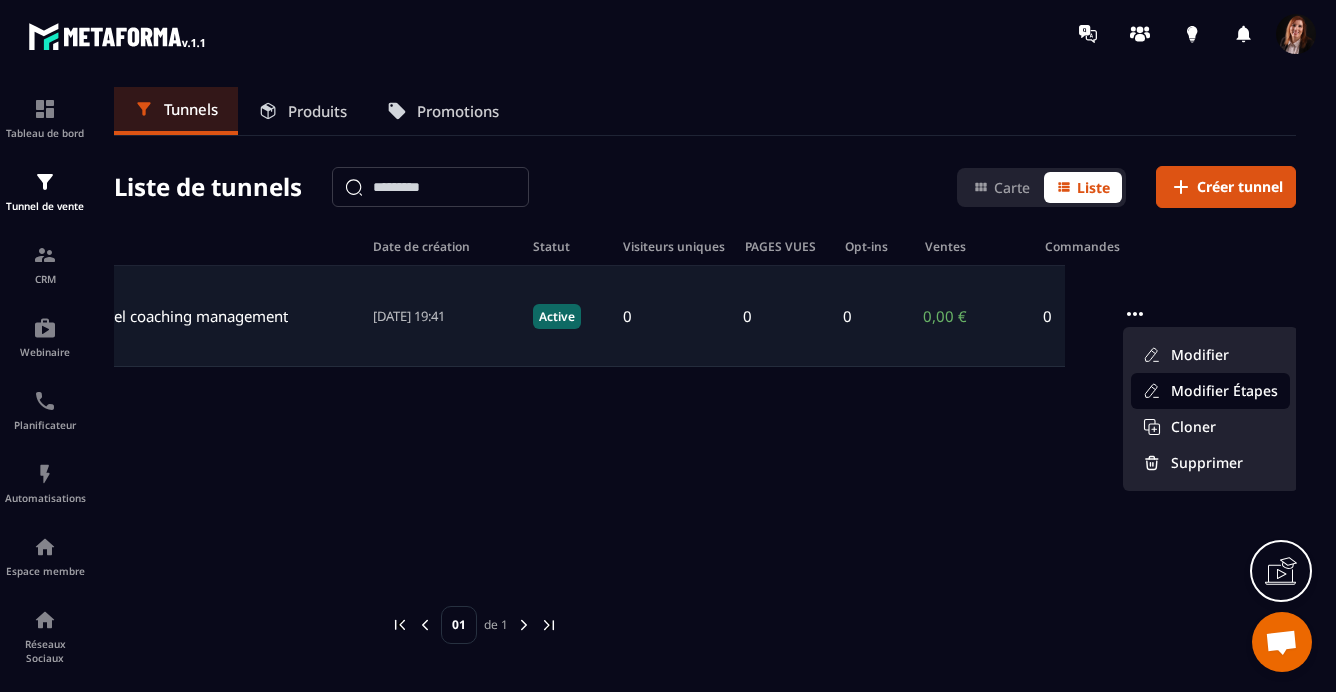 click on "Modifier Étapes" at bounding box center (1210, 391) 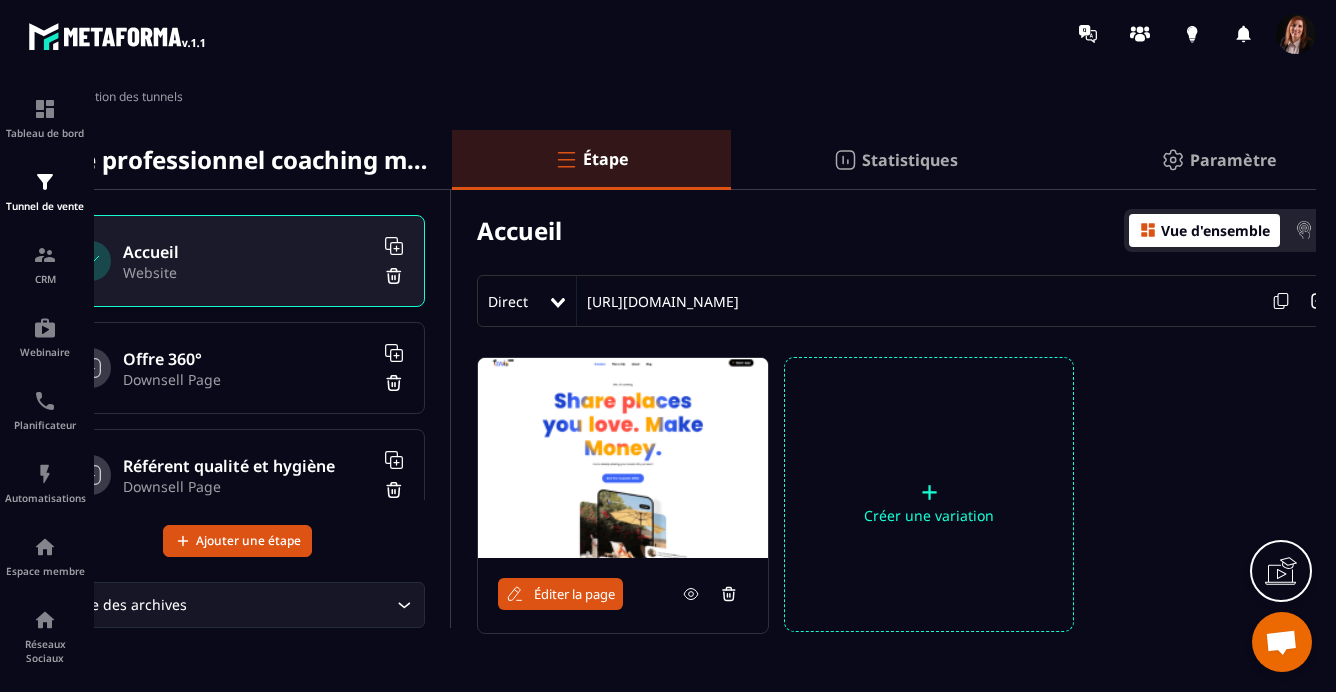 scroll, scrollTop: 0, scrollLeft: 99, axis: horizontal 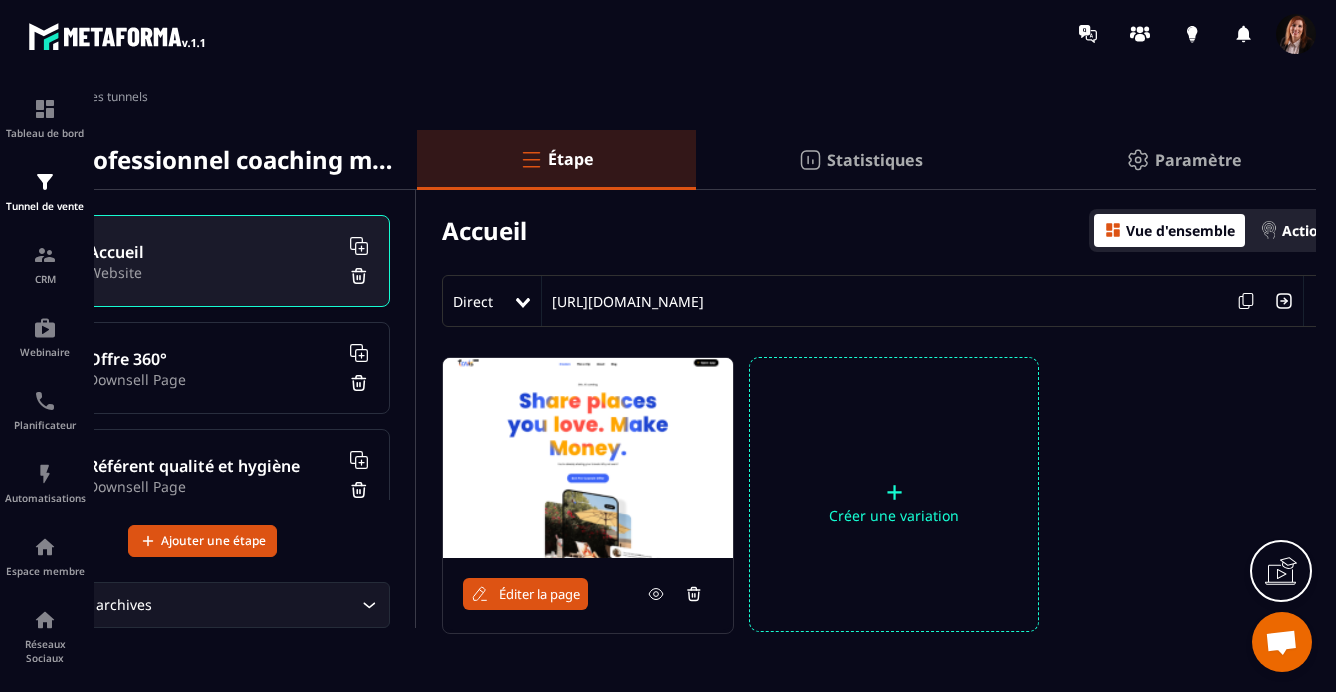 click on "Vue d'ensemble" at bounding box center [1180, 230] 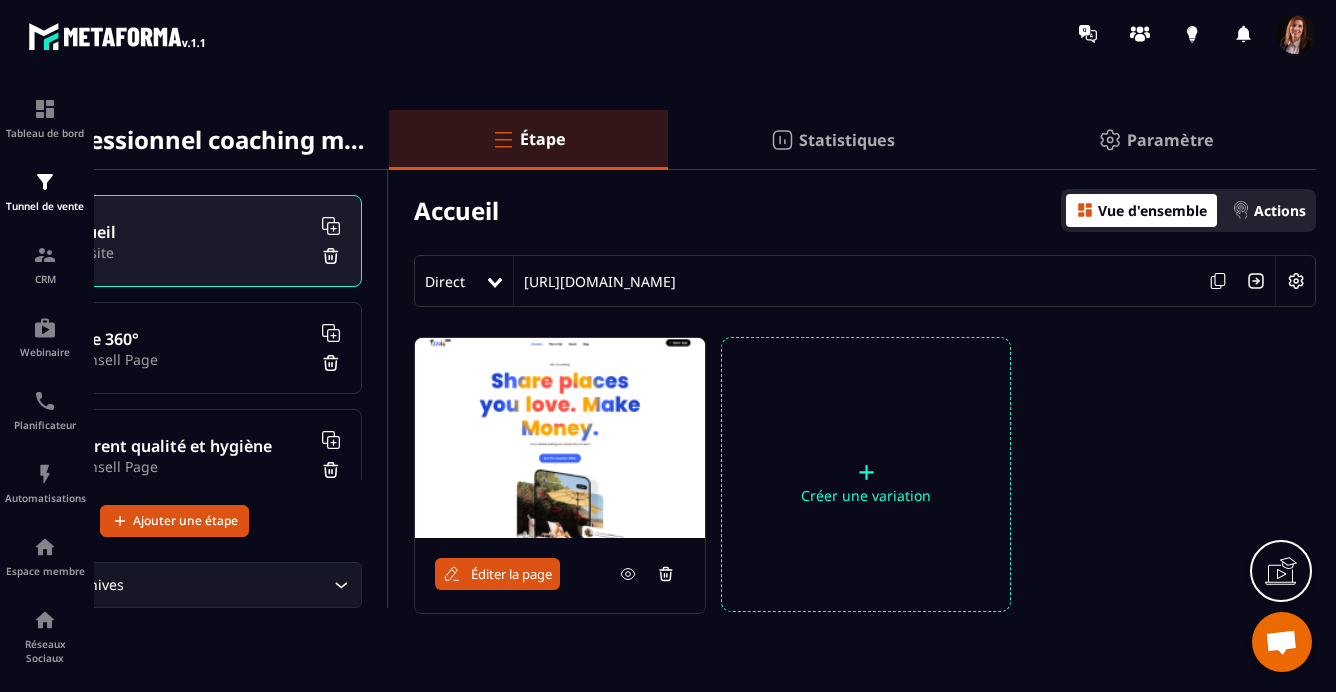 scroll, scrollTop: 26, scrollLeft: 127, axis: both 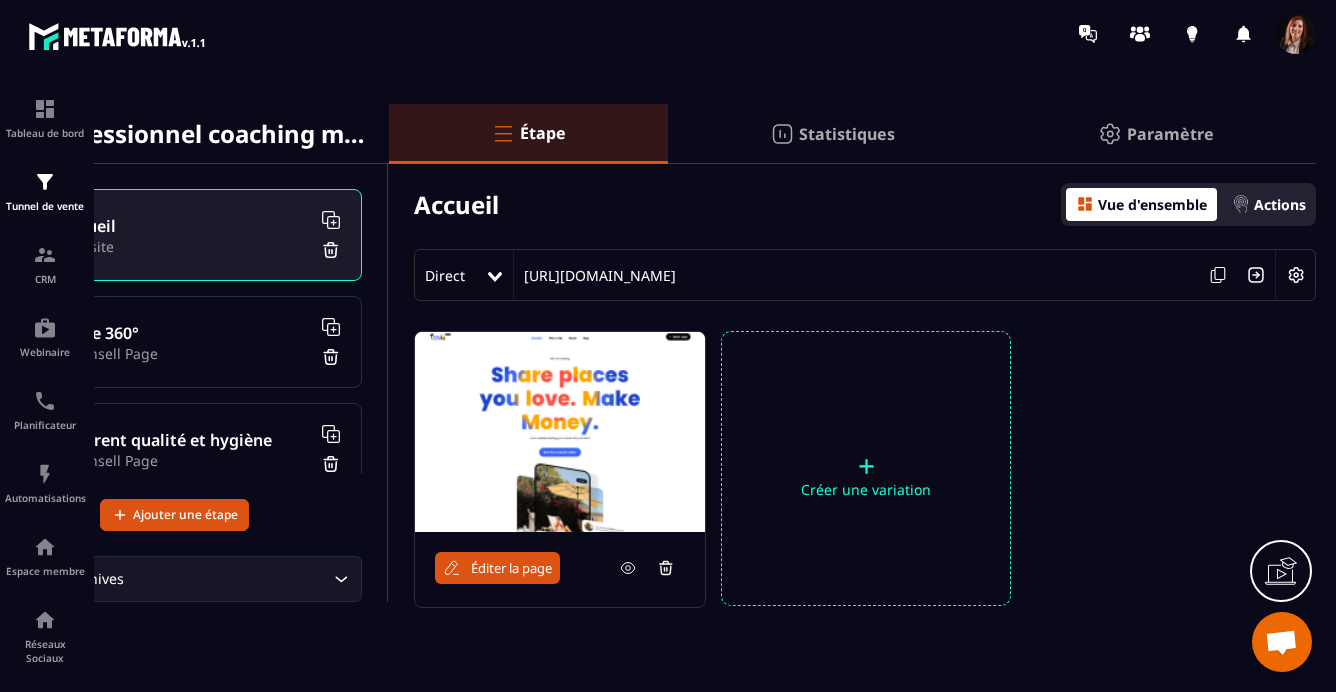 click at bounding box center [1256, 275] 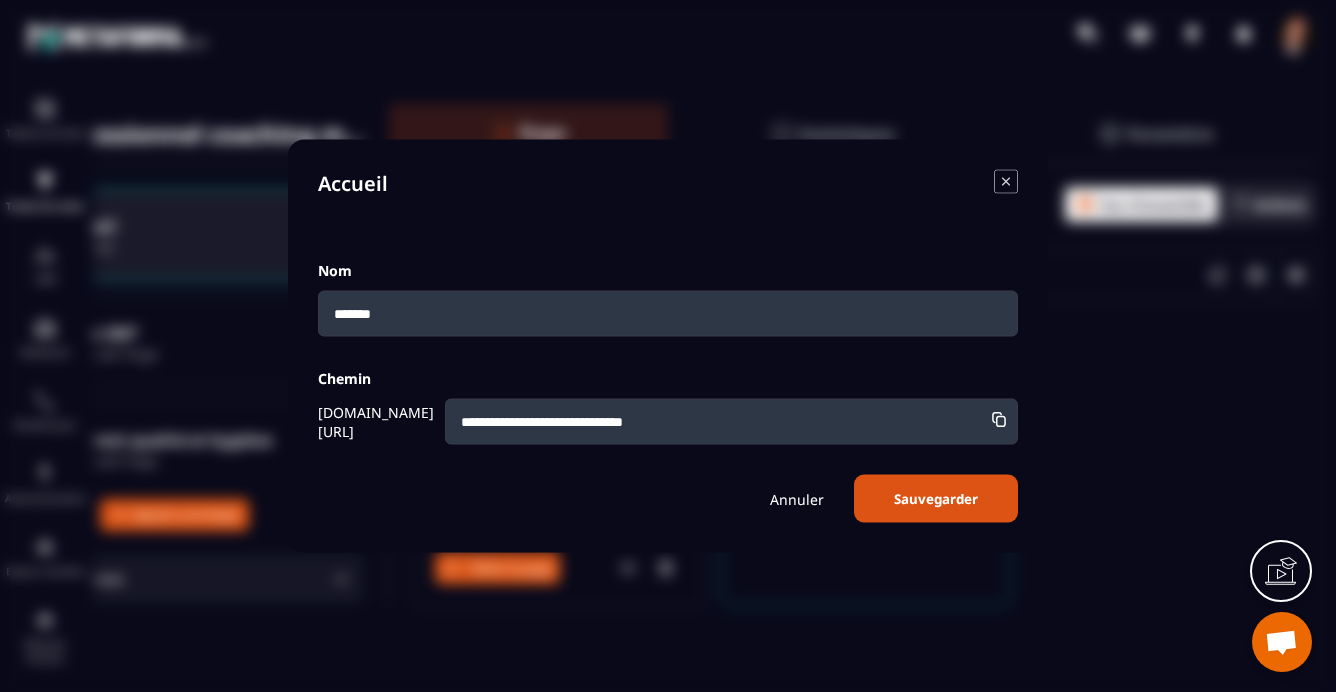 click 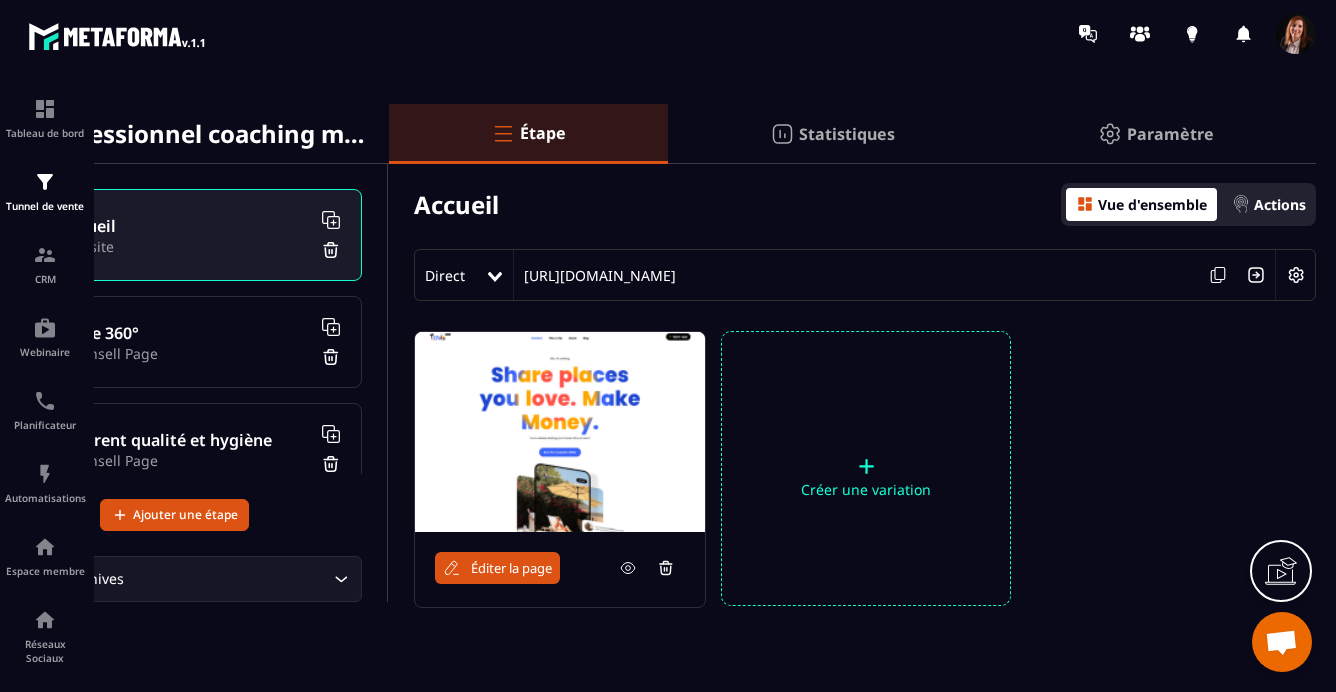 click 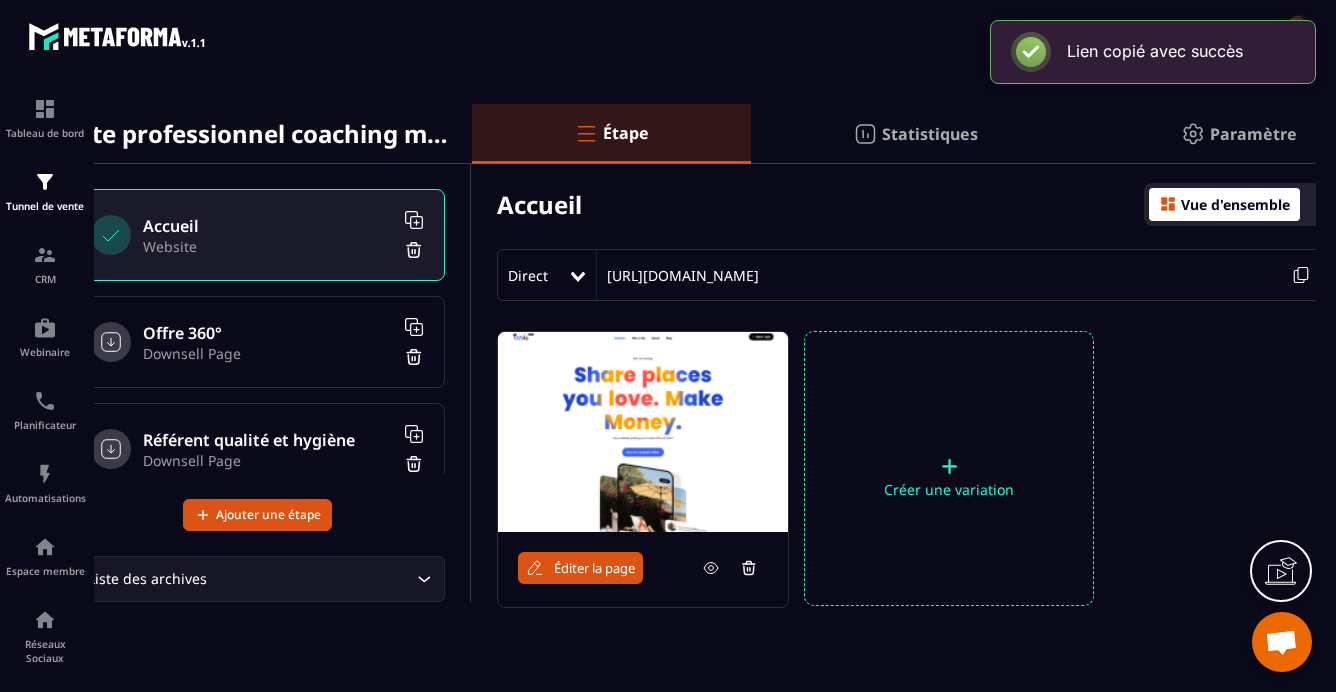 scroll, scrollTop: 26, scrollLeft: 38, axis: both 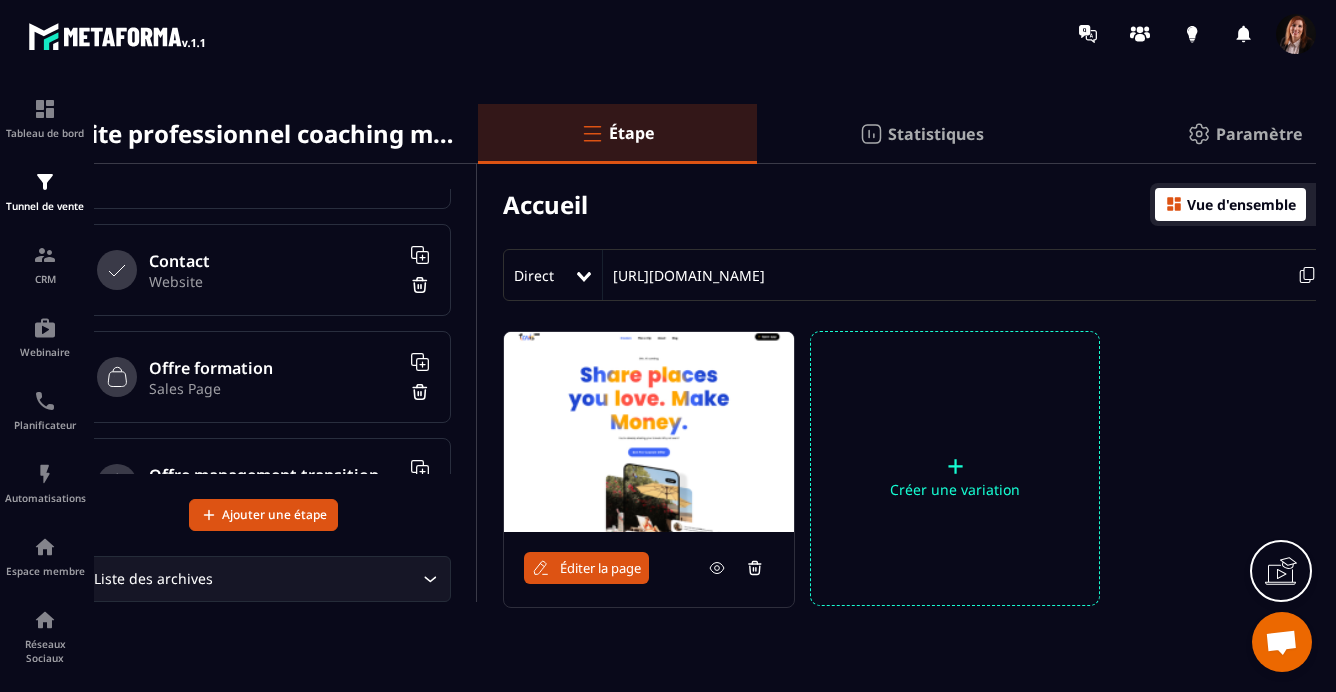 click on "Website" at bounding box center (274, 281) 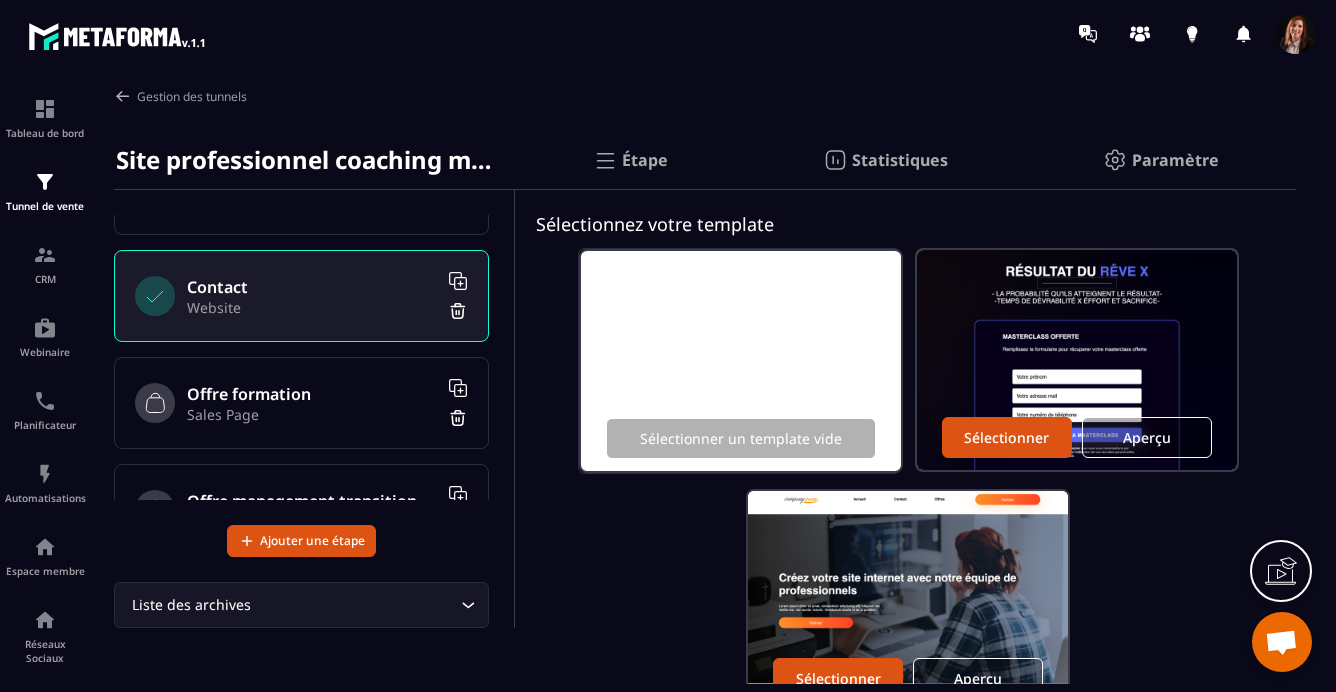 click 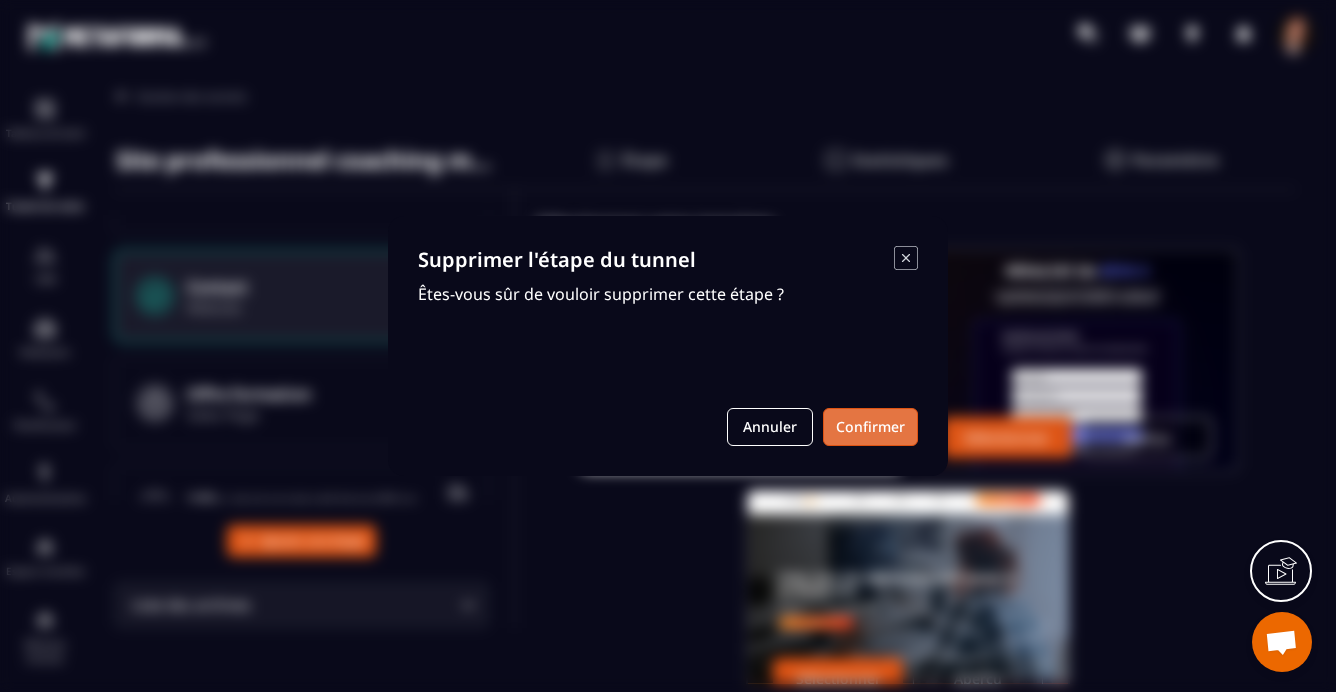 click on "Confirmer" at bounding box center (870, 427) 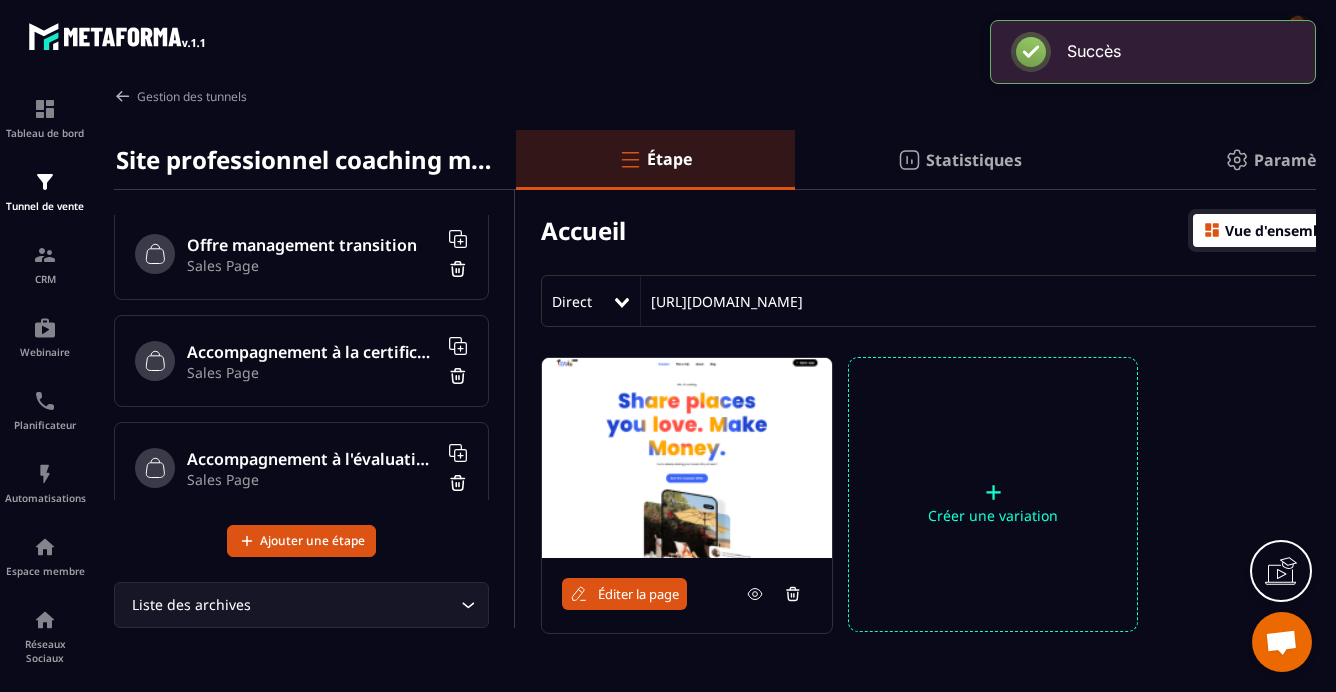 scroll, scrollTop: 450, scrollLeft: 0, axis: vertical 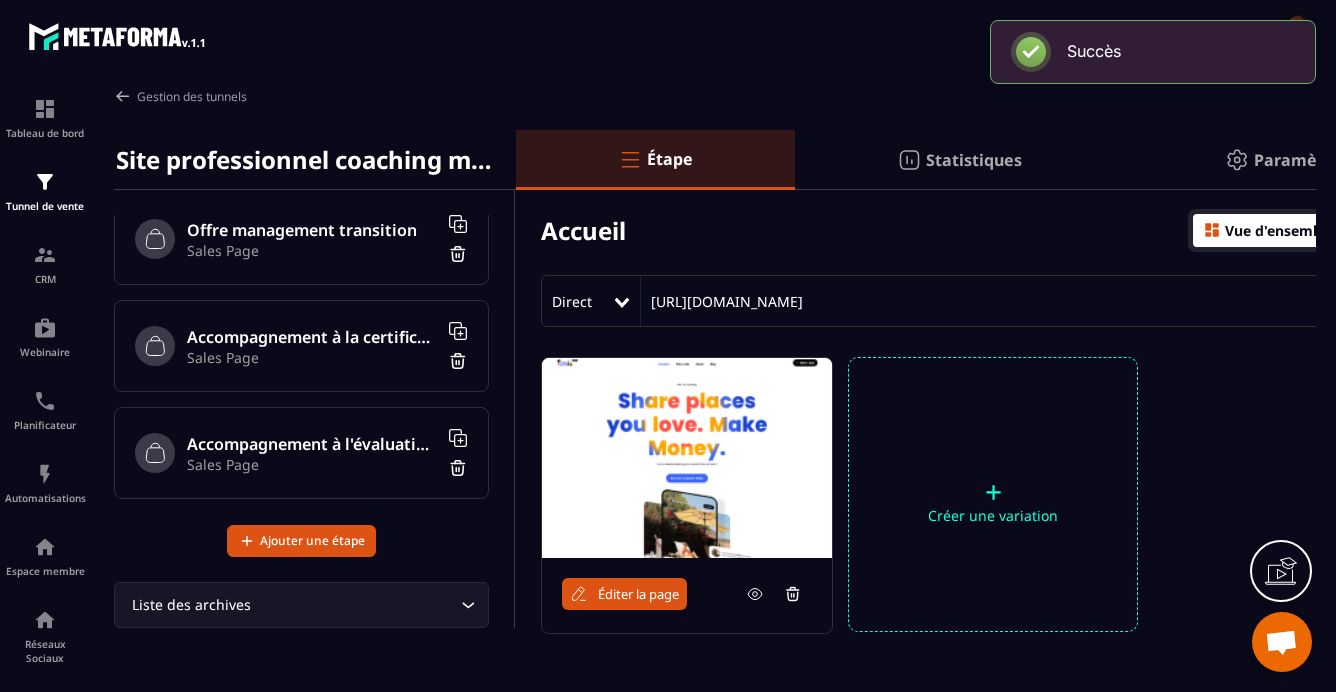 click on "Offre management transition" at bounding box center [312, 230] 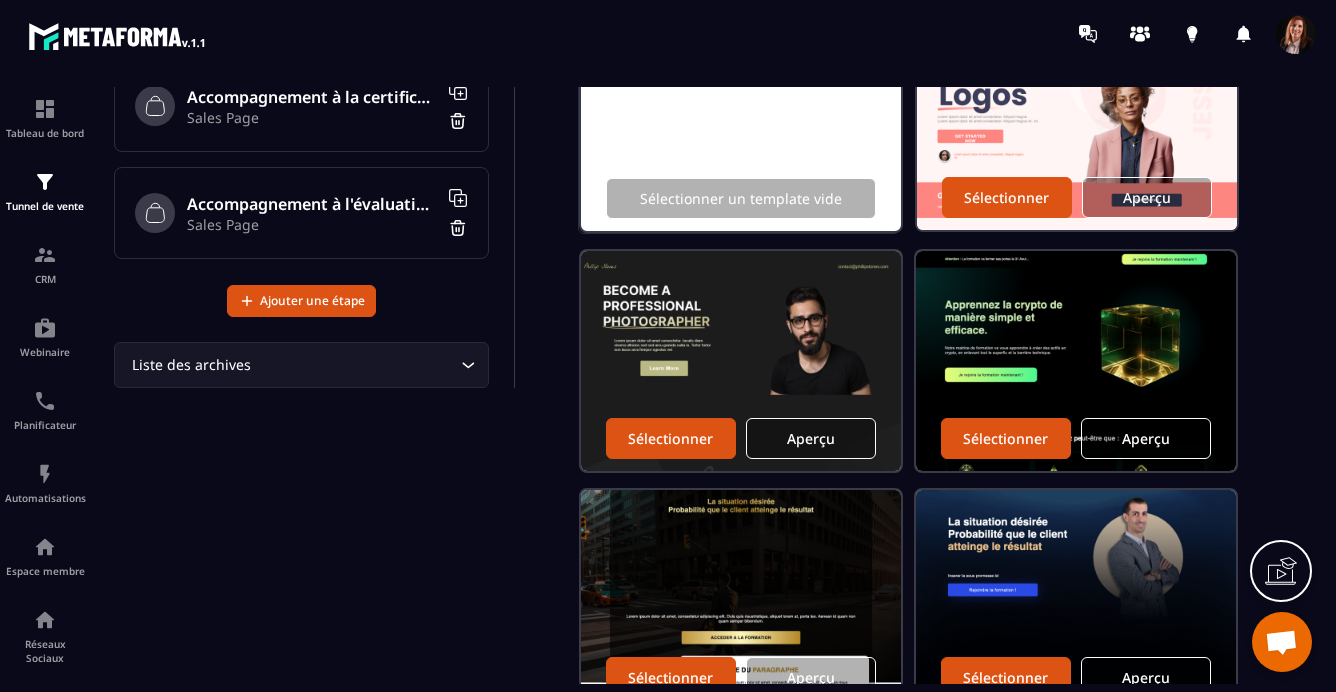 scroll, scrollTop: 0, scrollLeft: 0, axis: both 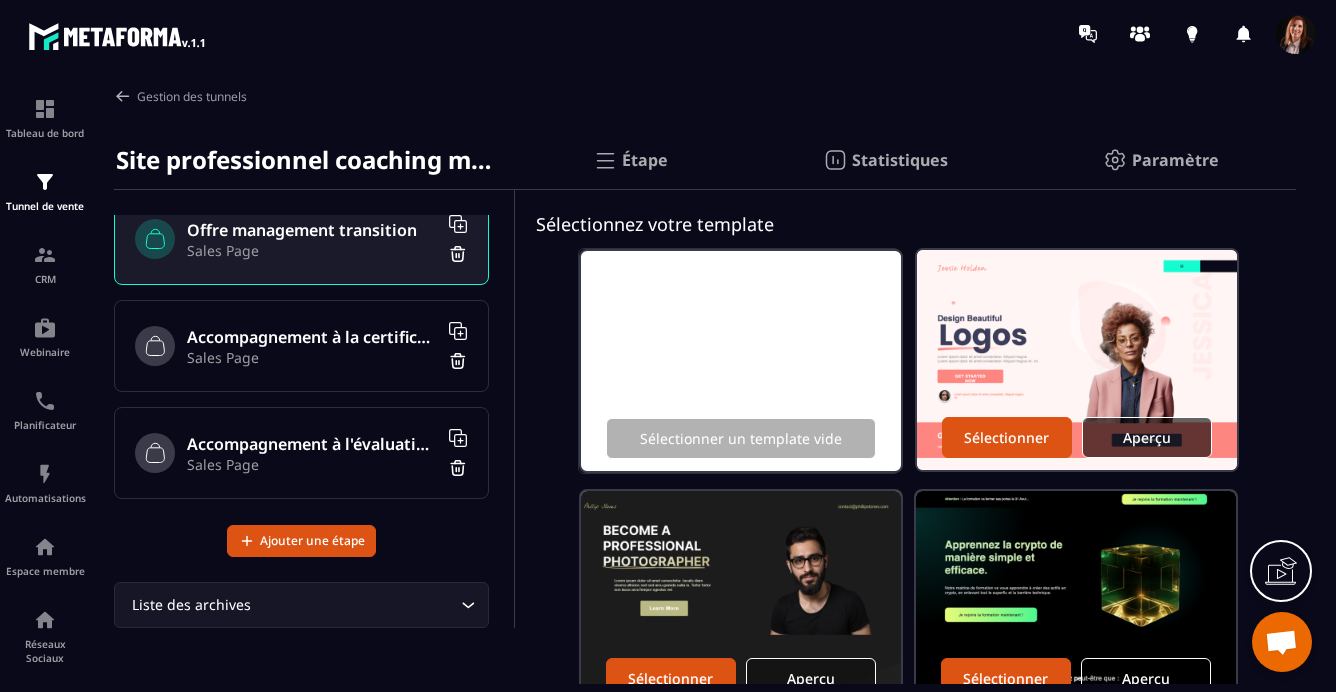 click on "Aperçu" at bounding box center [1147, 437] 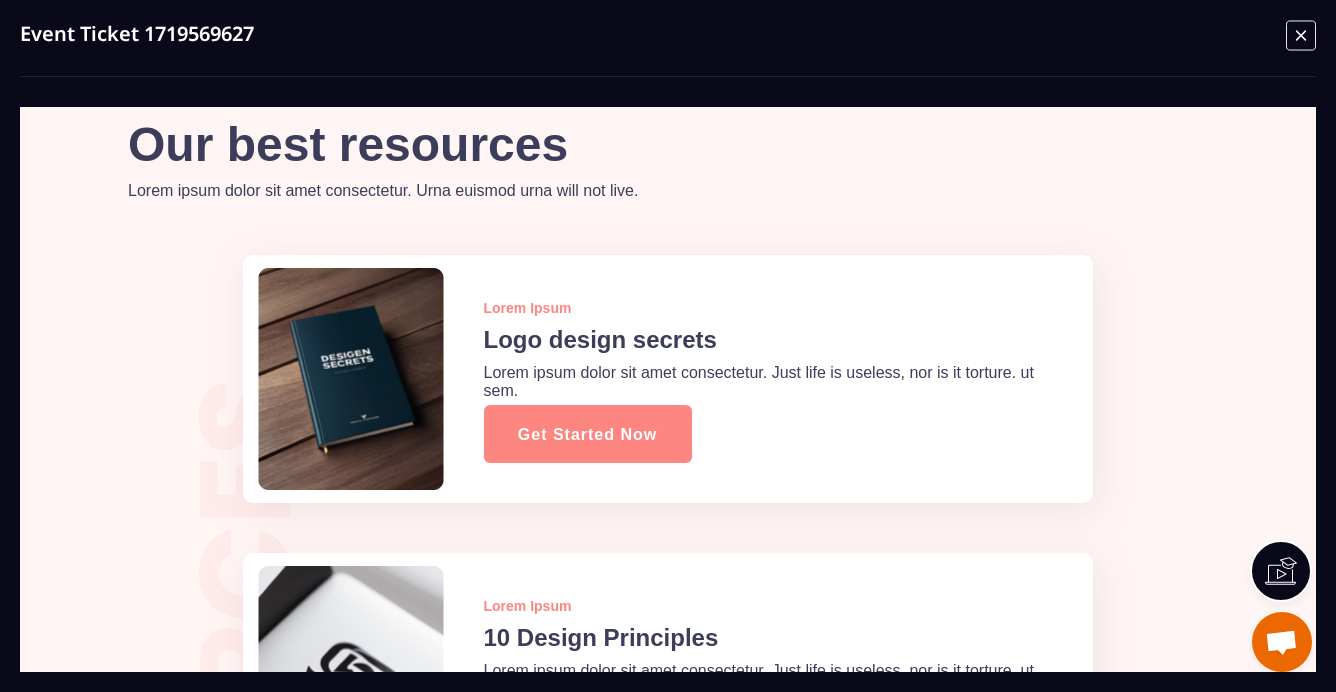 scroll, scrollTop: 4662, scrollLeft: 0, axis: vertical 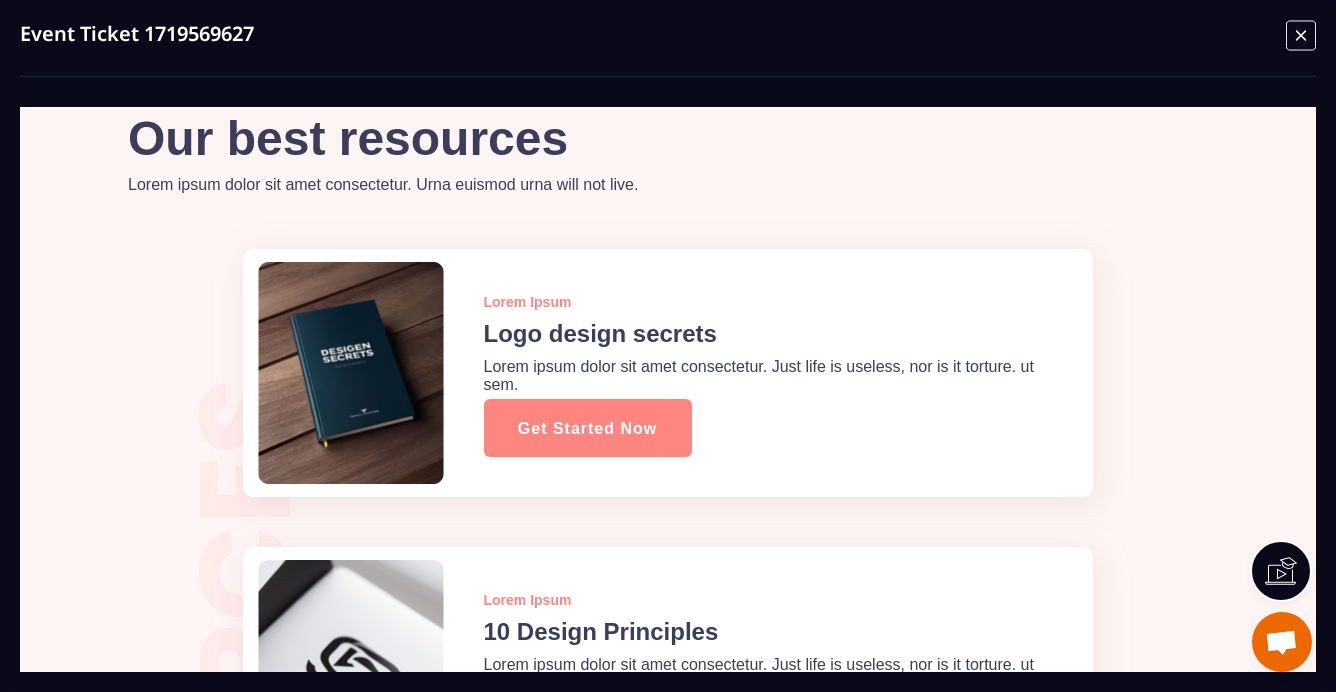 click 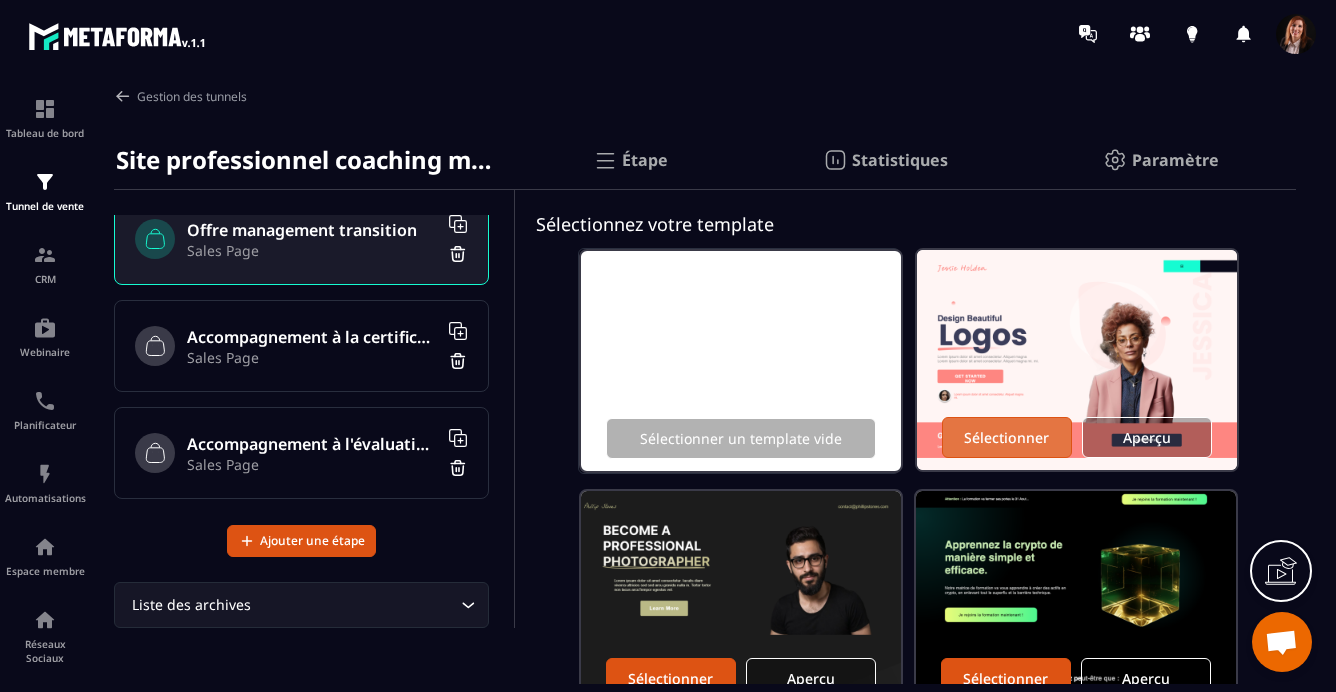 click on "Sélectionner" at bounding box center [1006, 437] 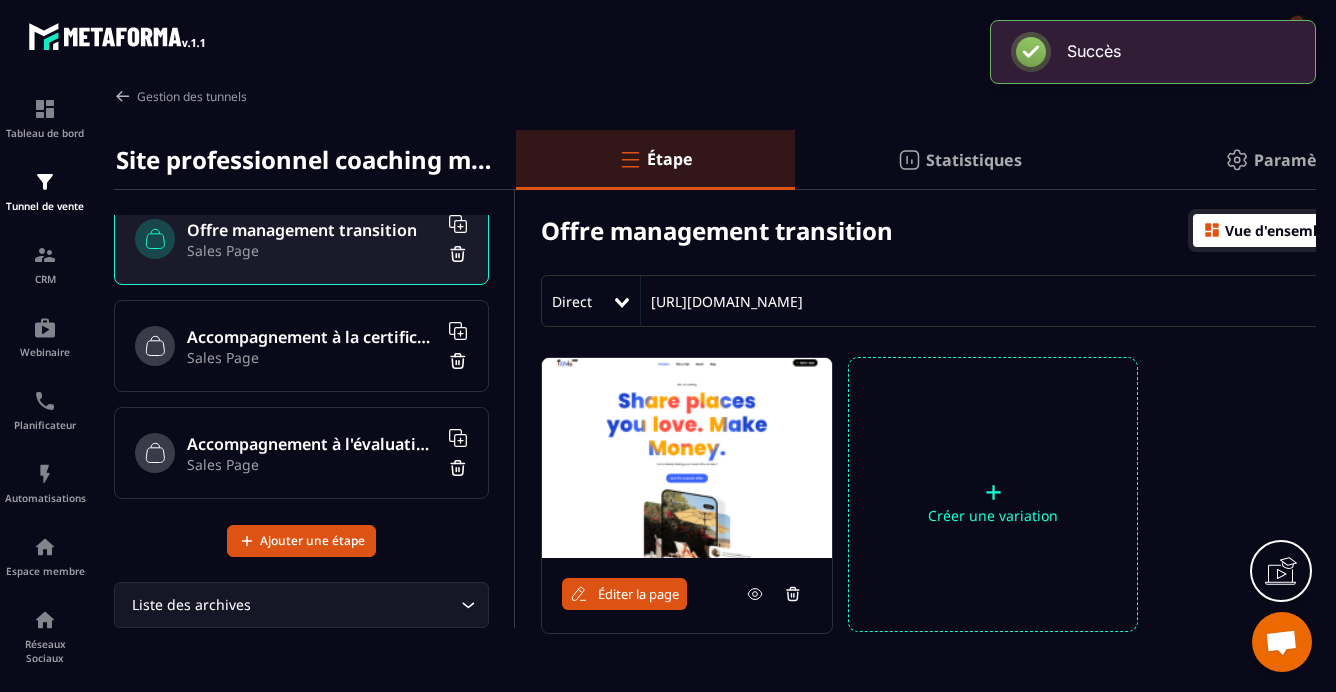 scroll, scrollTop: 0, scrollLeft: 127, axis: horizontal 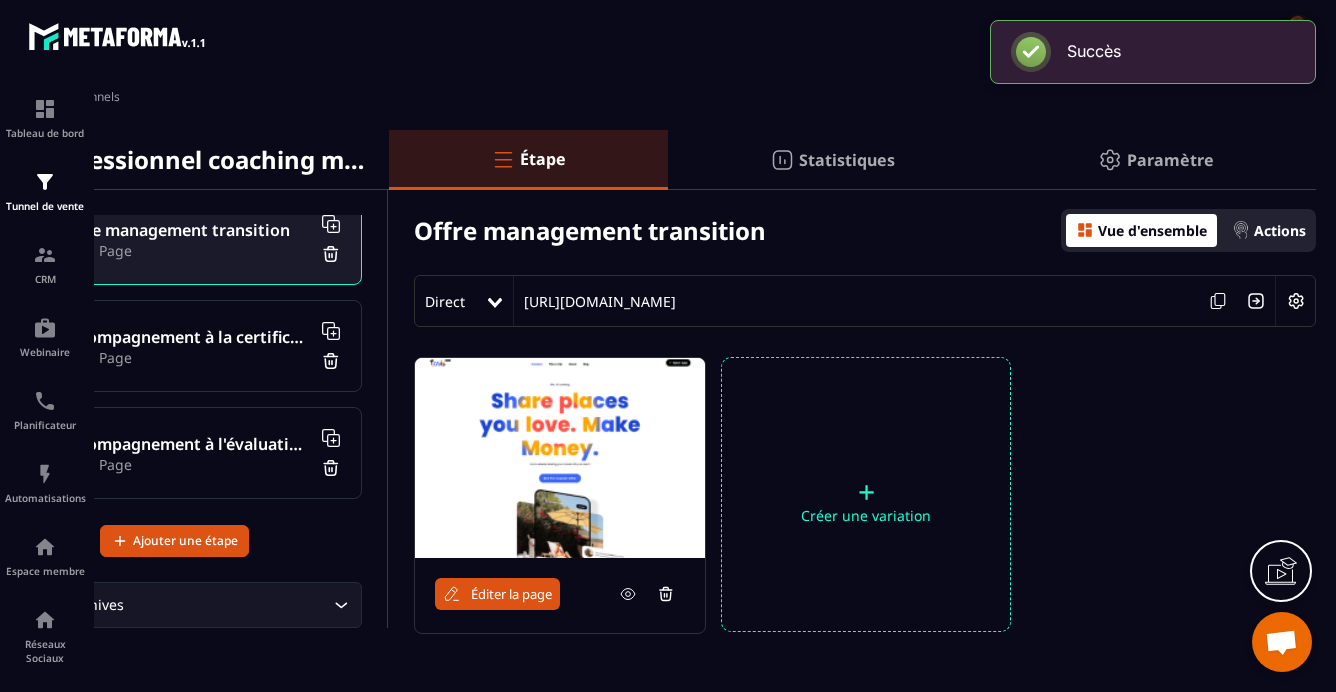 click 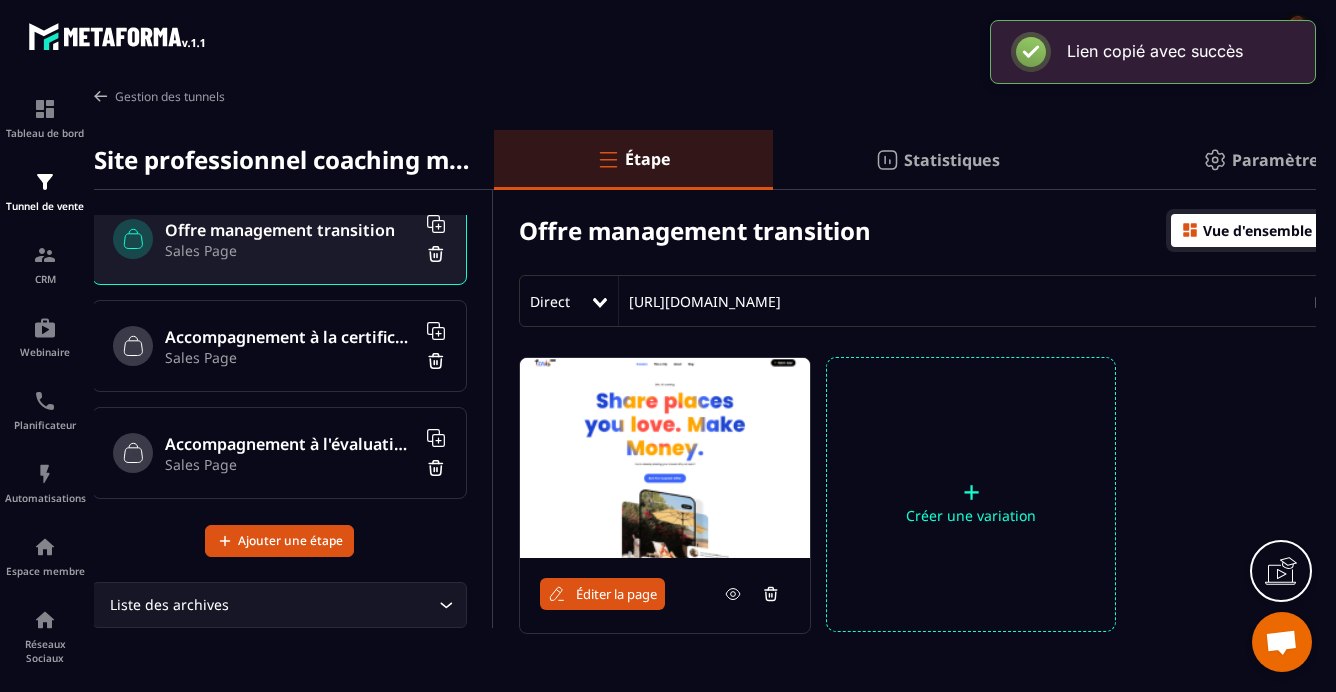 scroll, scrollTop: 0, scrollLeft: 0, axis: both 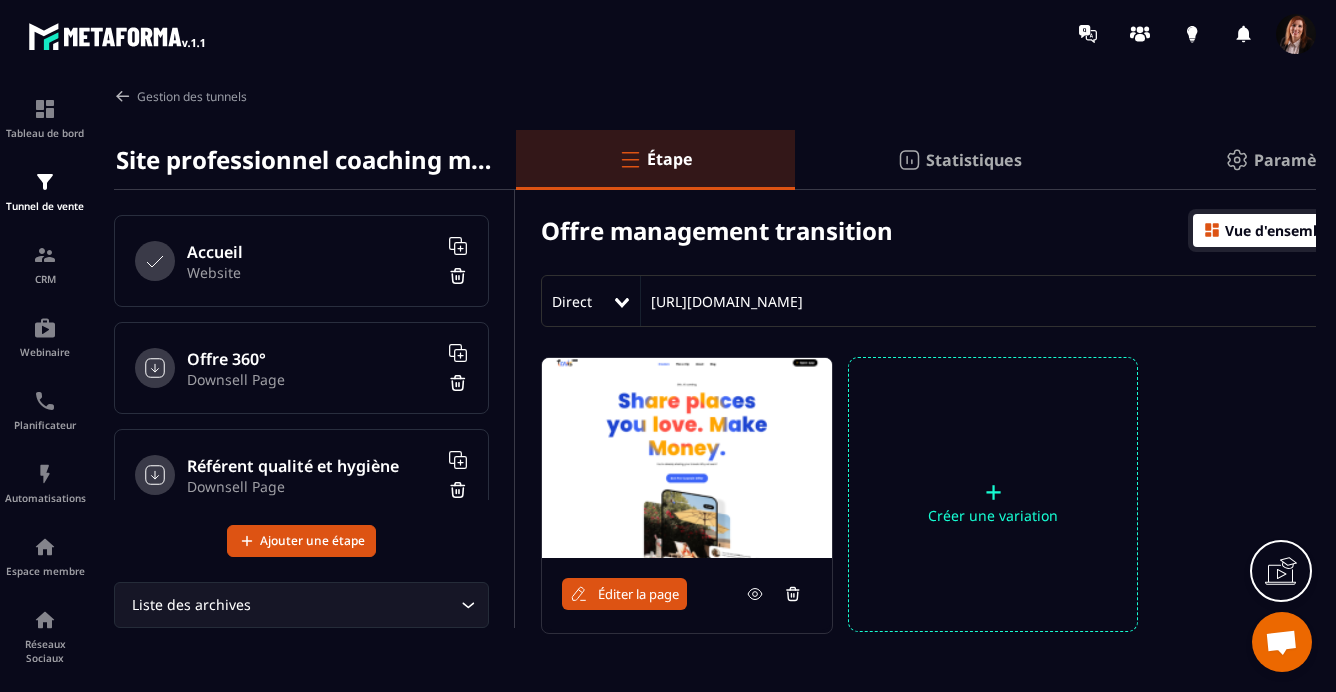 click on "Accueil" at bounding box center (312, 252) 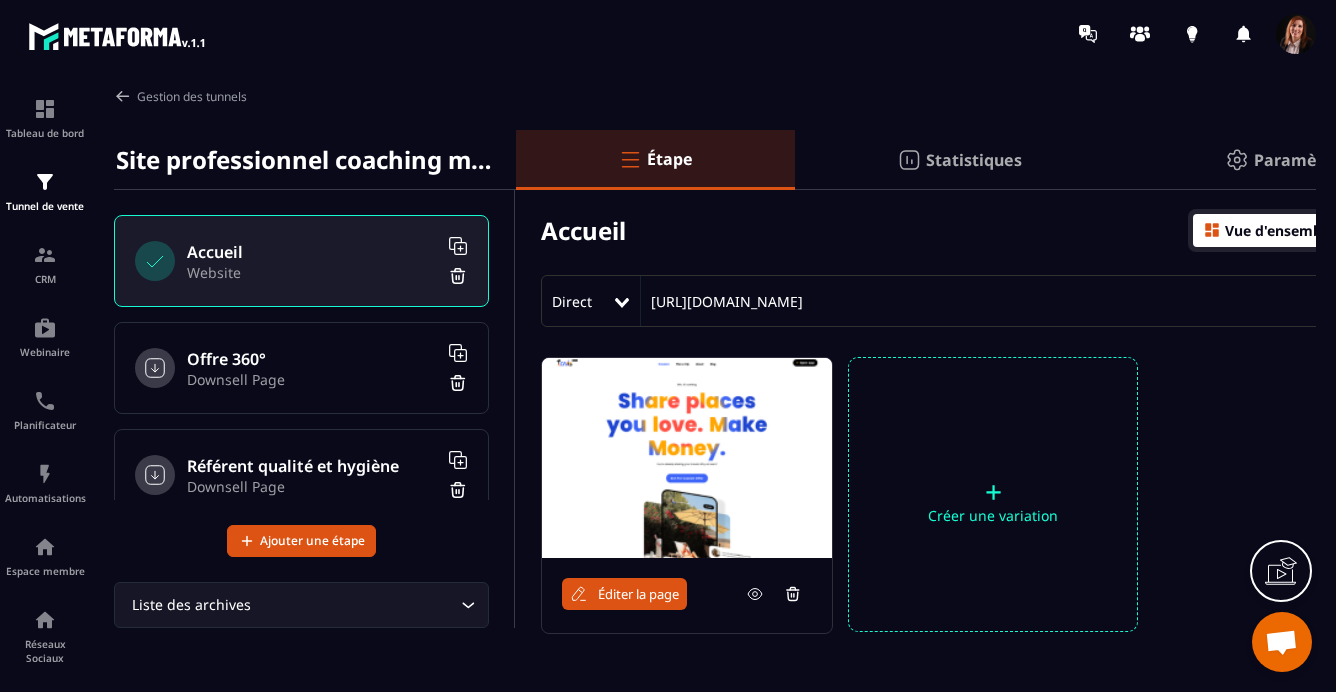 click on "Éditer la page" at bounding box center (638, 594) 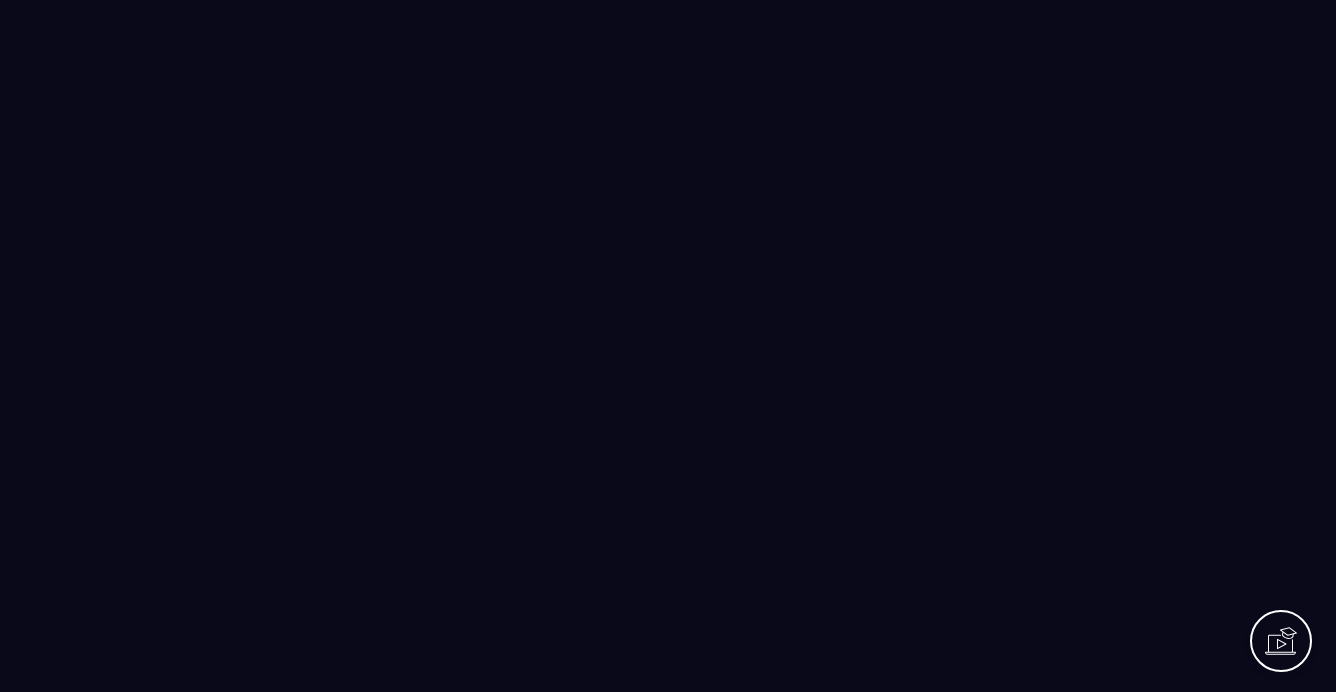 scroll, scrollTop: 0, scrollLeft: 0, axis: both 